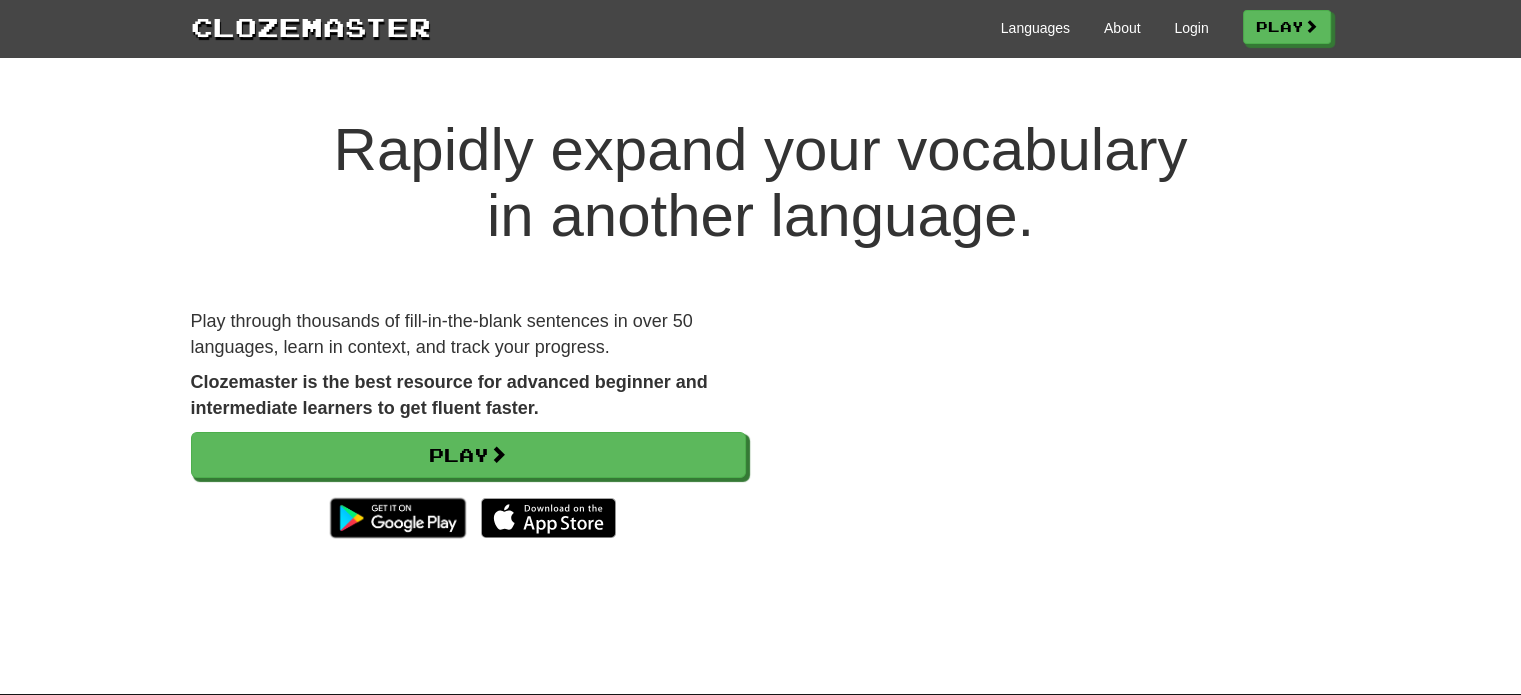 scroll, scrollTop: 6, scrollLeft: 0, axis: vertical 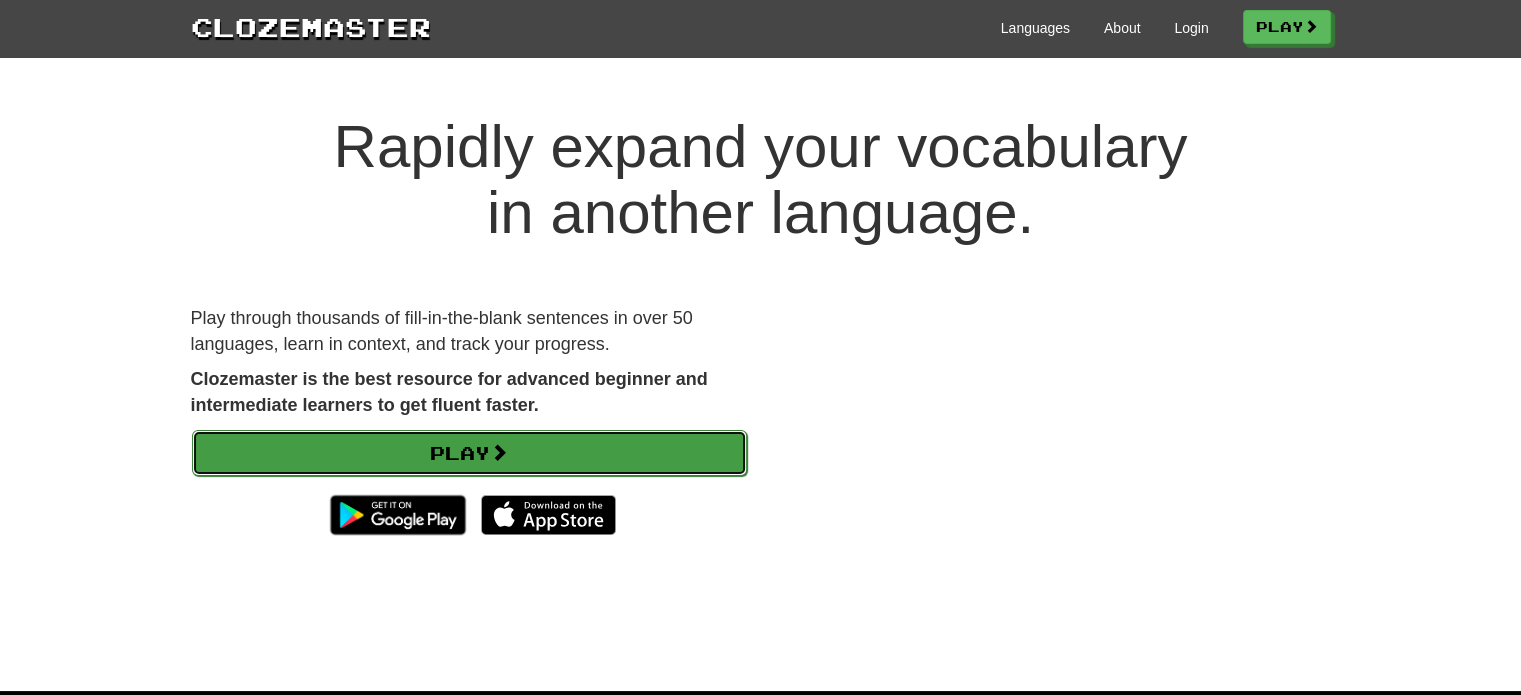 click on "Play" at bounding box center [469, 453] 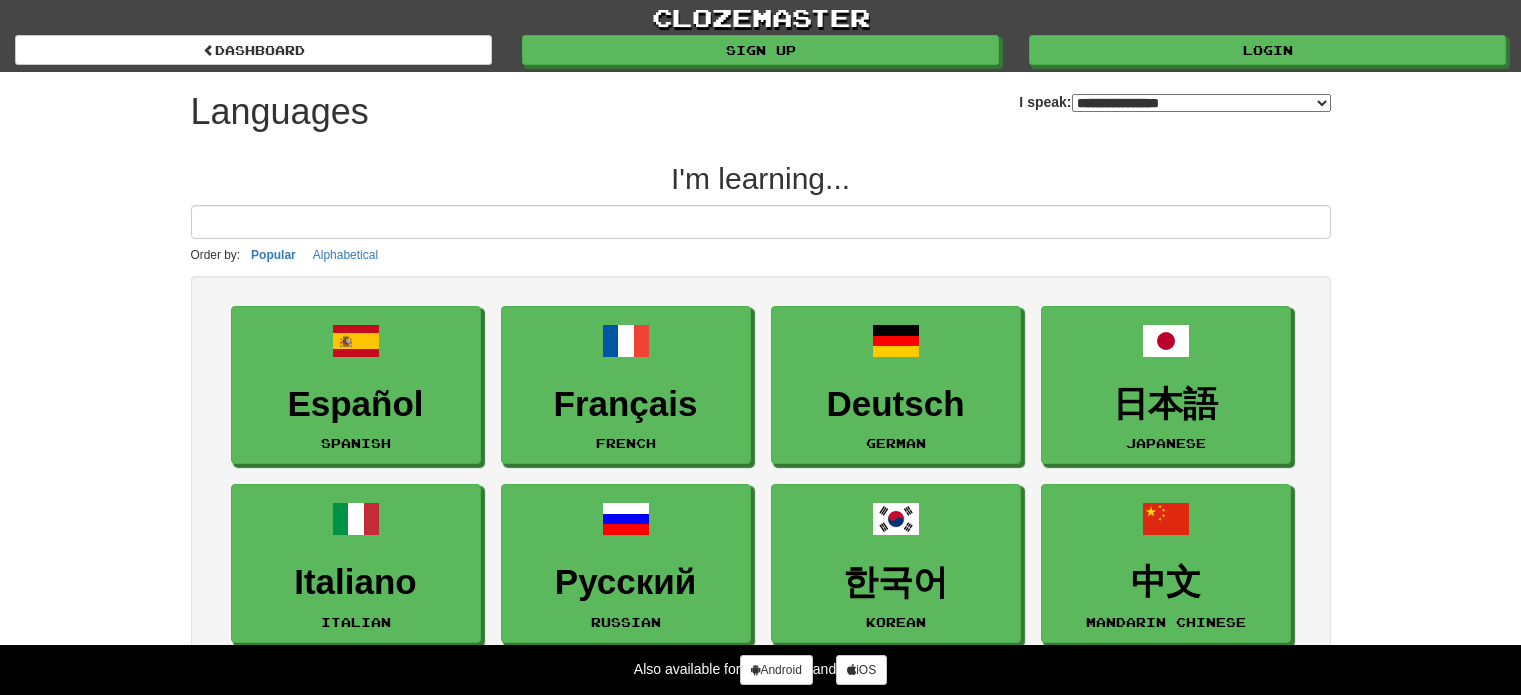 select on "*******" 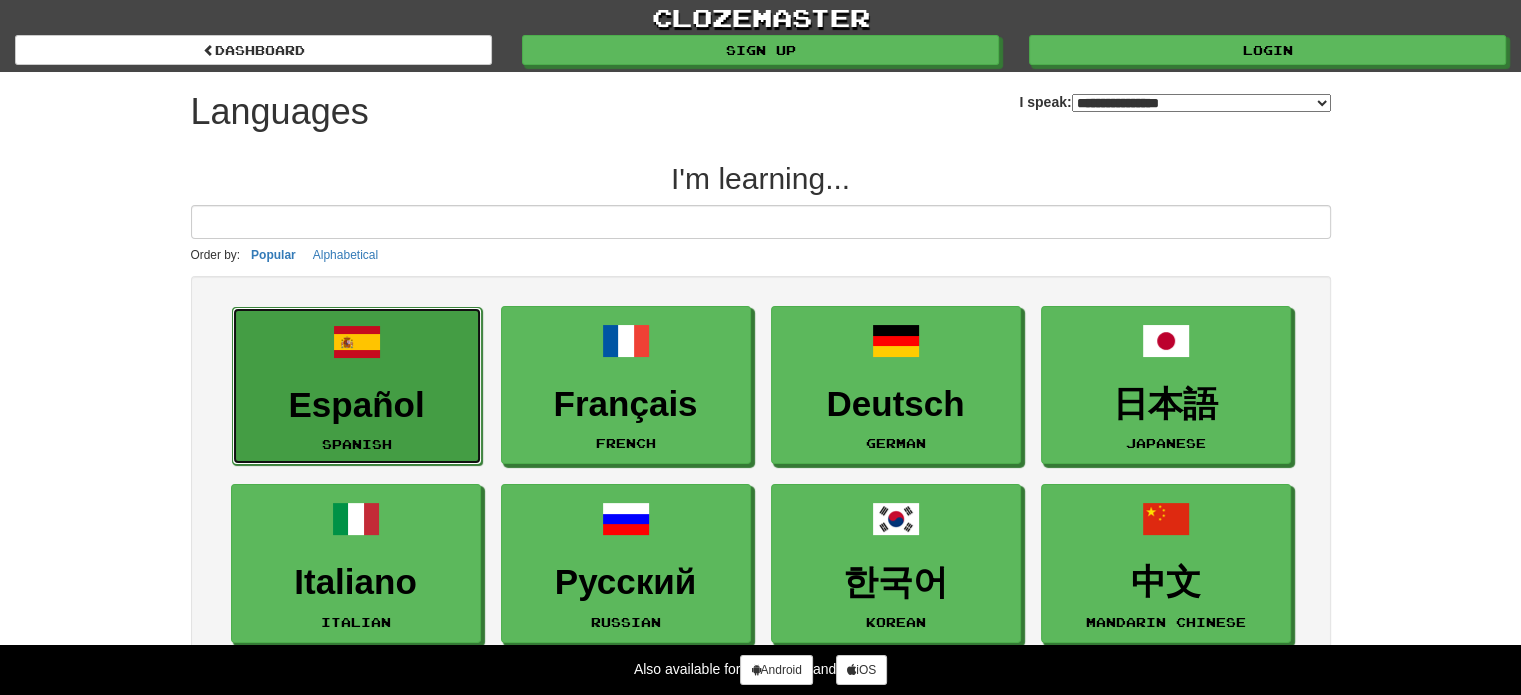 click on "Español" at bounding box center [357, 405] 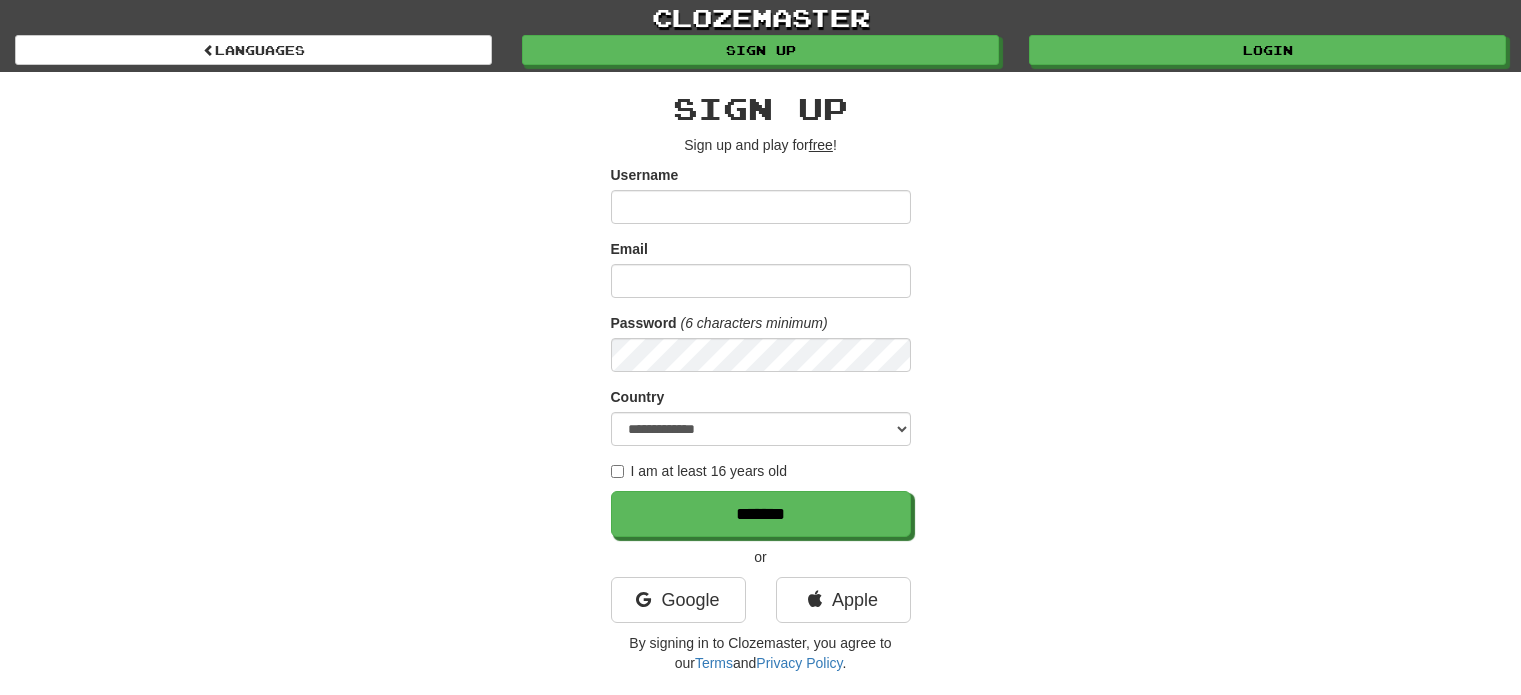 scroll, scrollTop: 0, scrollLeft: 0, axis: both 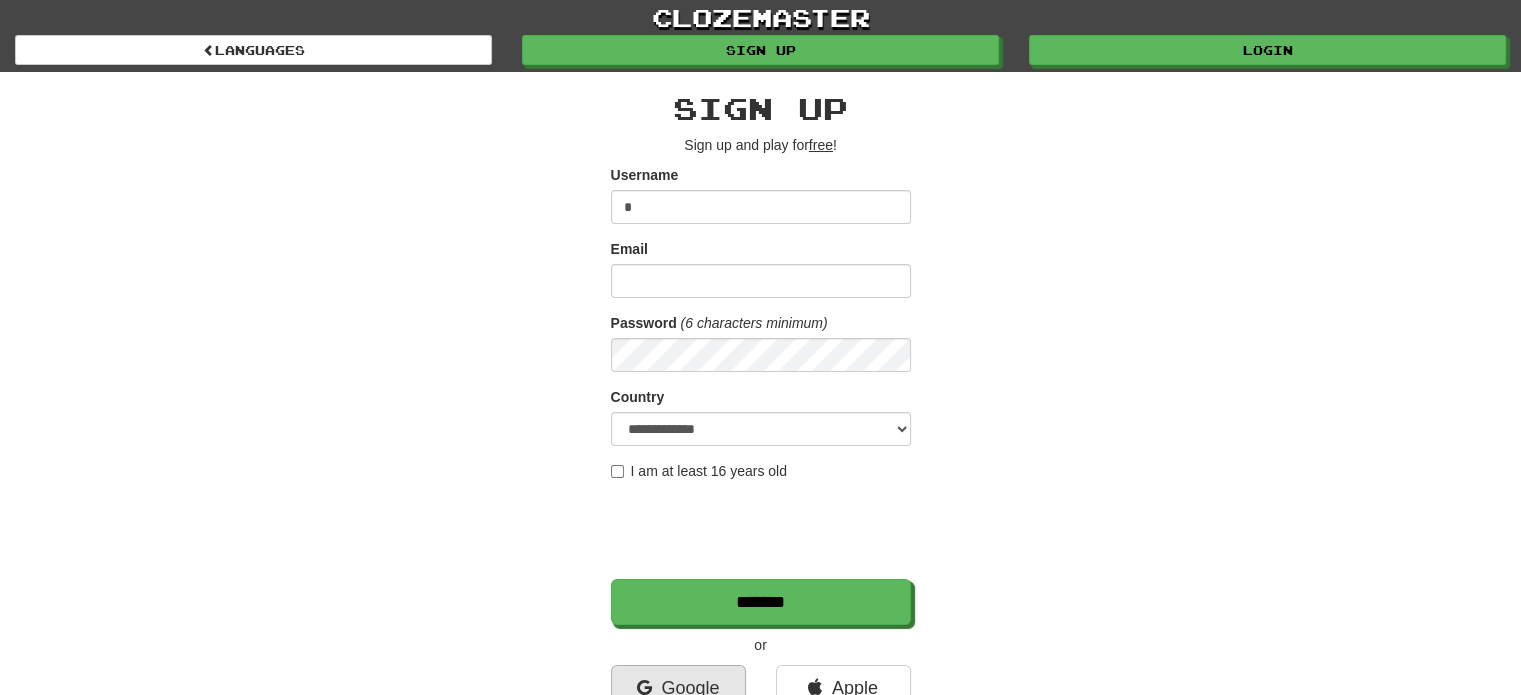 type on "*" 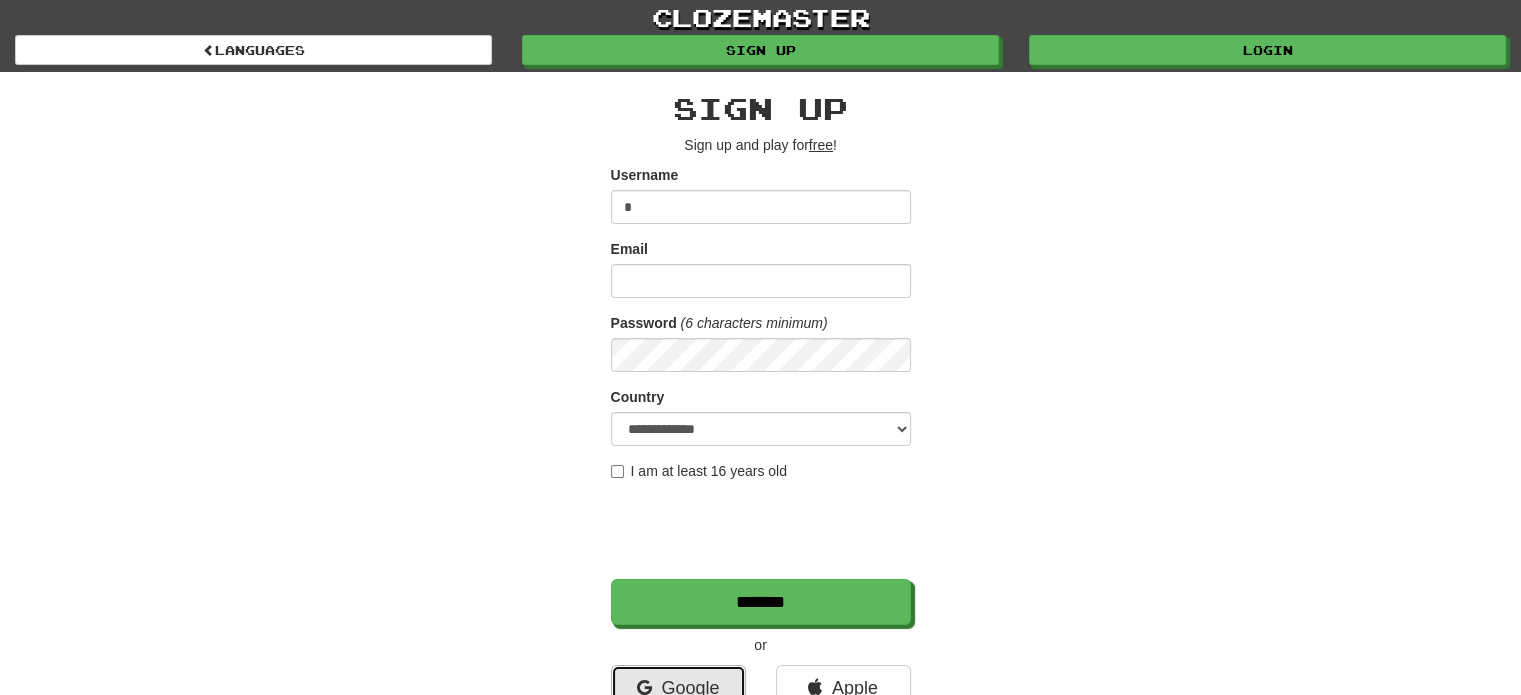 drag, startPoint x: 615, startPoint y: 483, endPoint x: 723, endPoint y: 482, distance: 108.00463 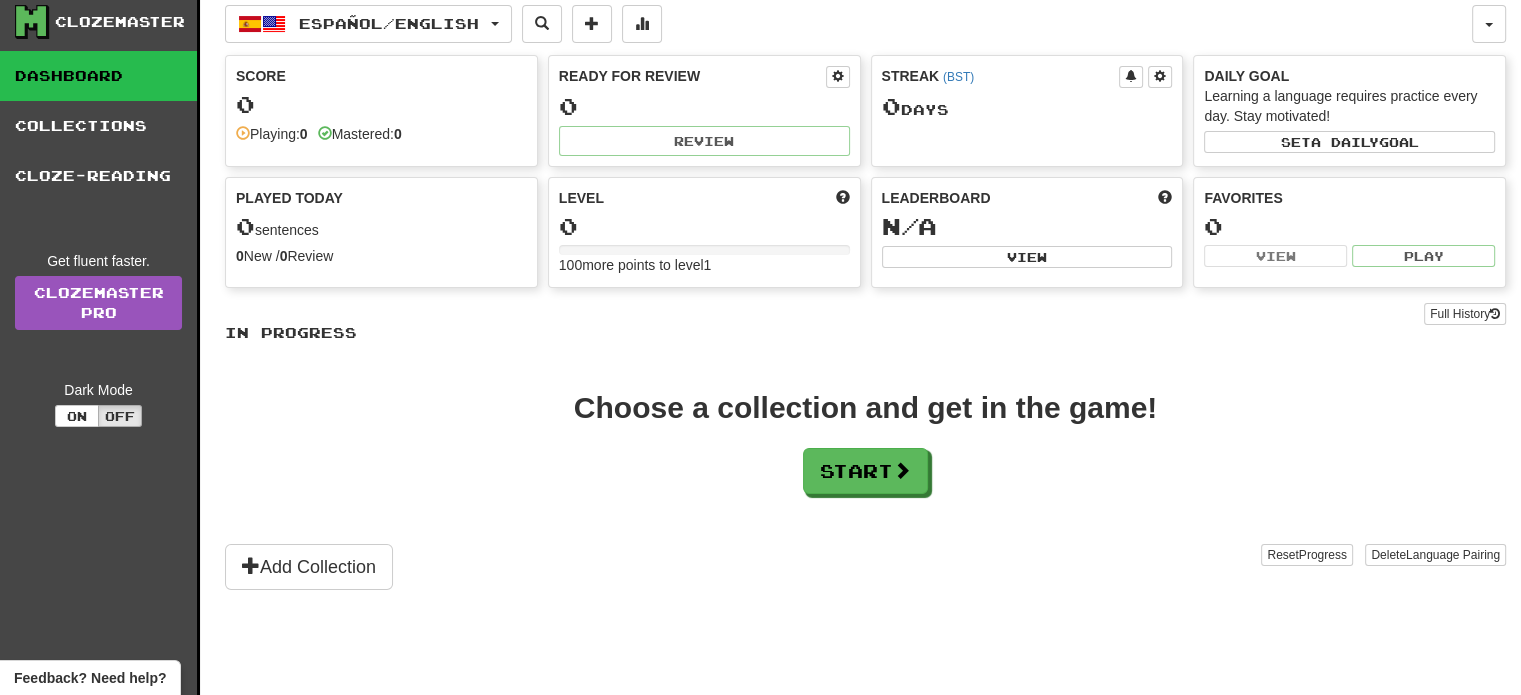 scroll, scrollTop: 7, scrollLeft: 0, axis: vertical 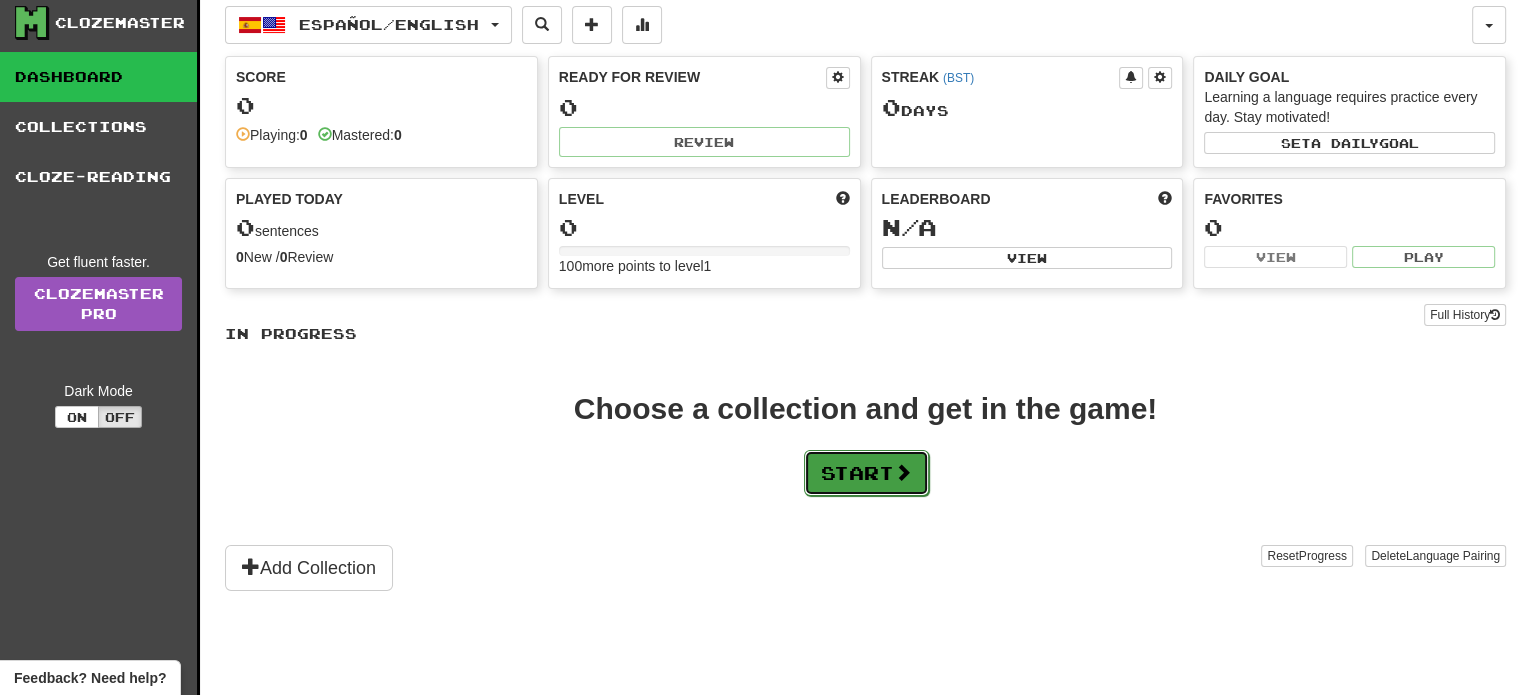 click on "Start" at bounding box center (866, 473) 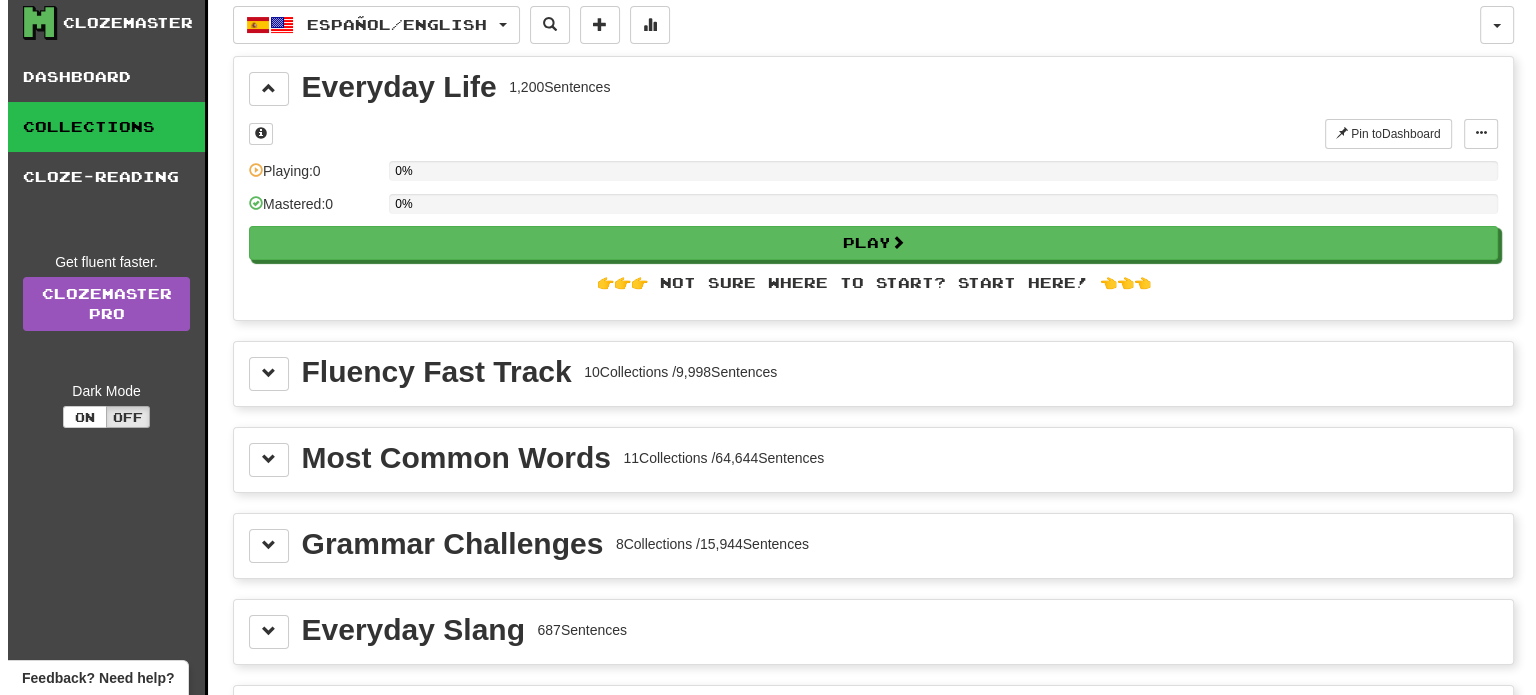 scroll, scrollTop: 0, scrollLeft: 0, axis: both 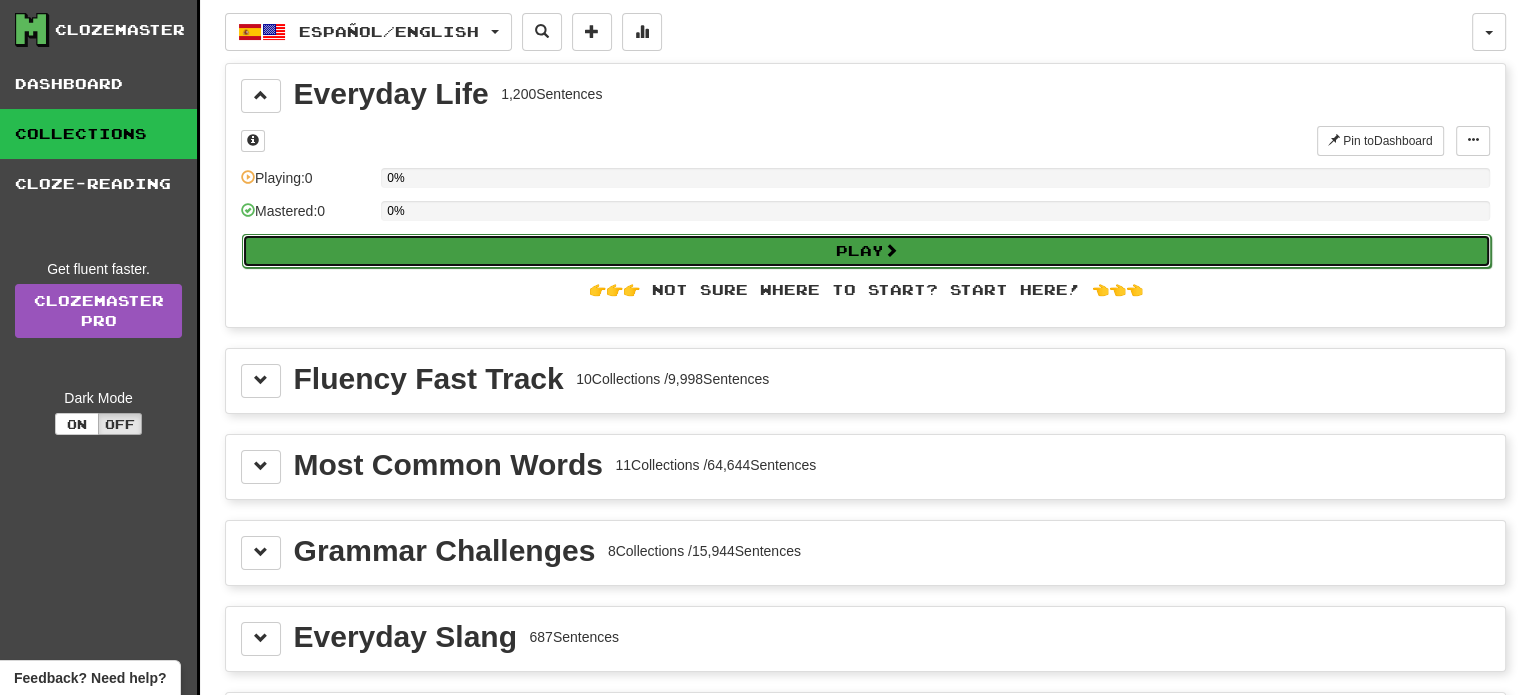 click on "Play" at bounding box center (866, 251) 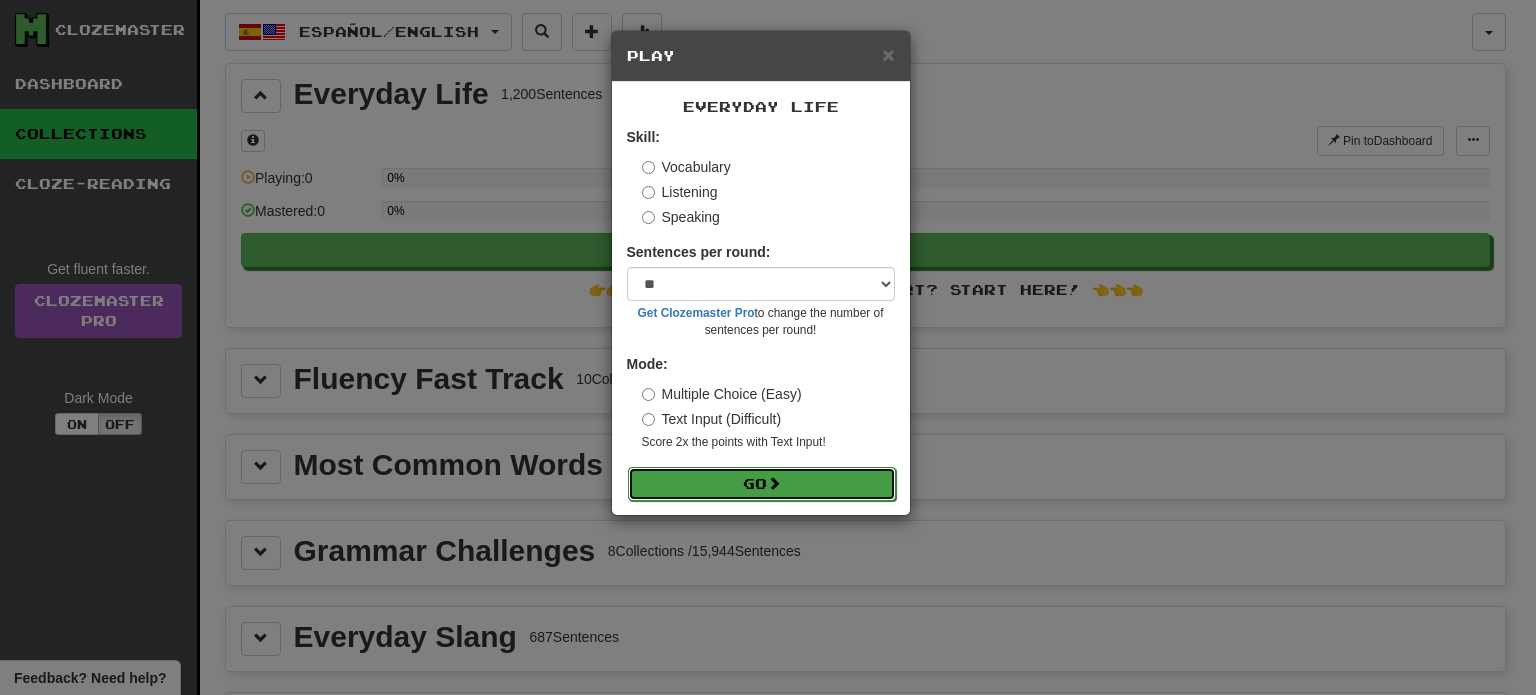 click at bounding box center [774, 483] 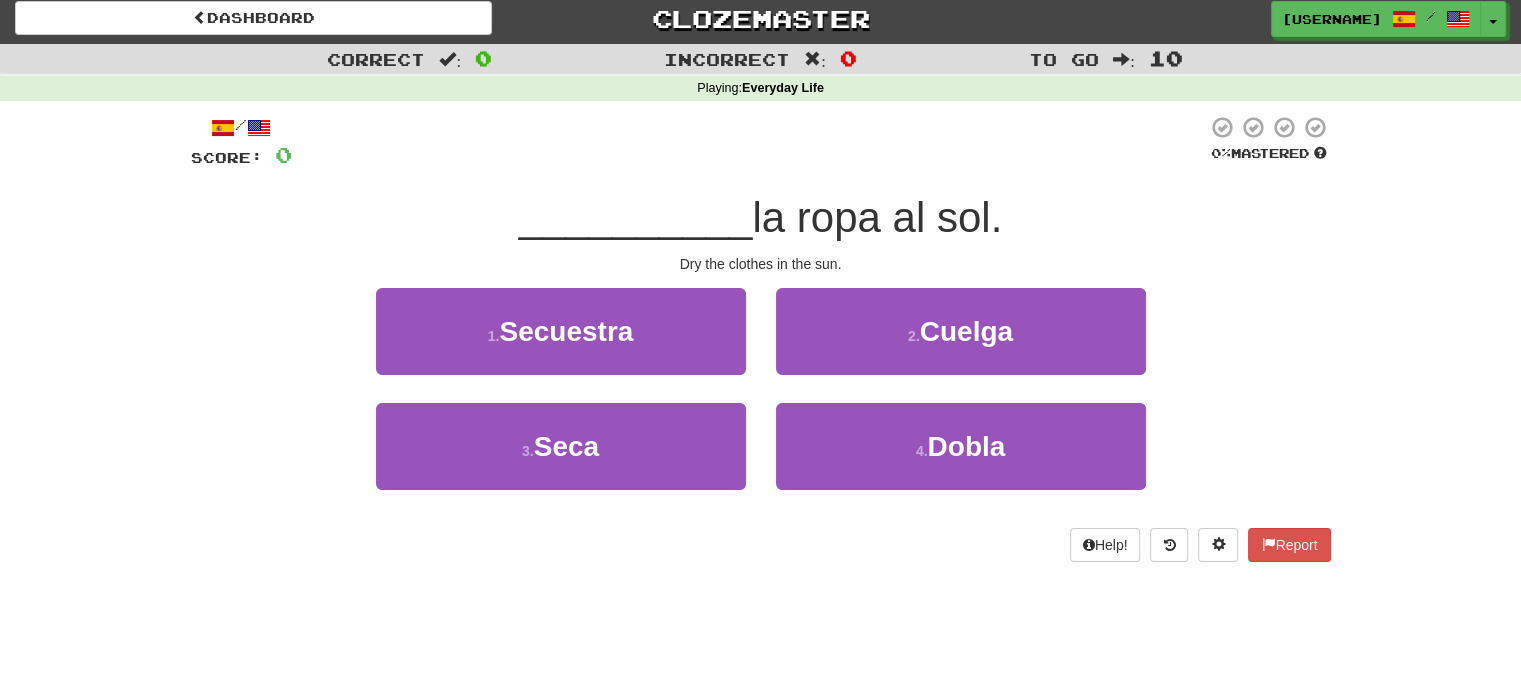 scroll, scrollTop: 15, scrollLeft: 0, axis: vertical 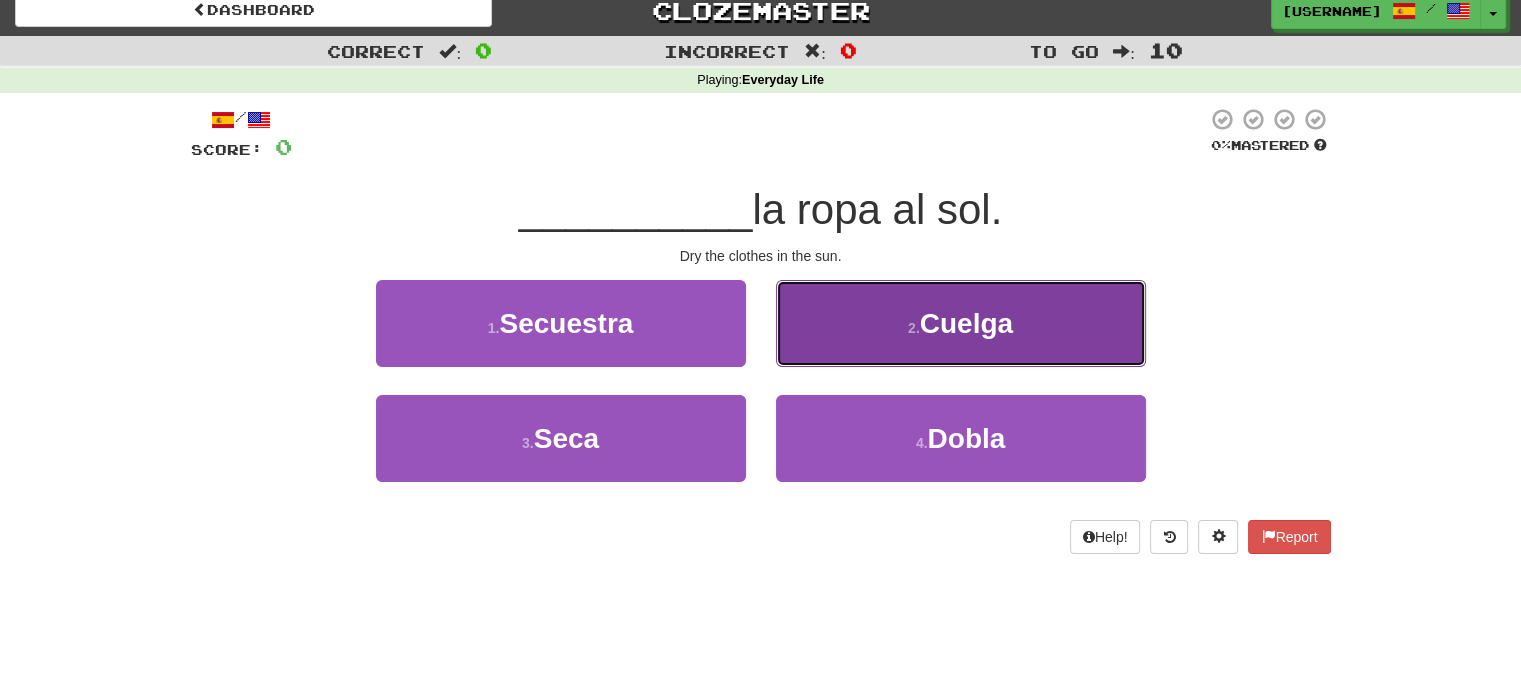 click on "2 .  Cuelga" at bounding box center (961, 323) 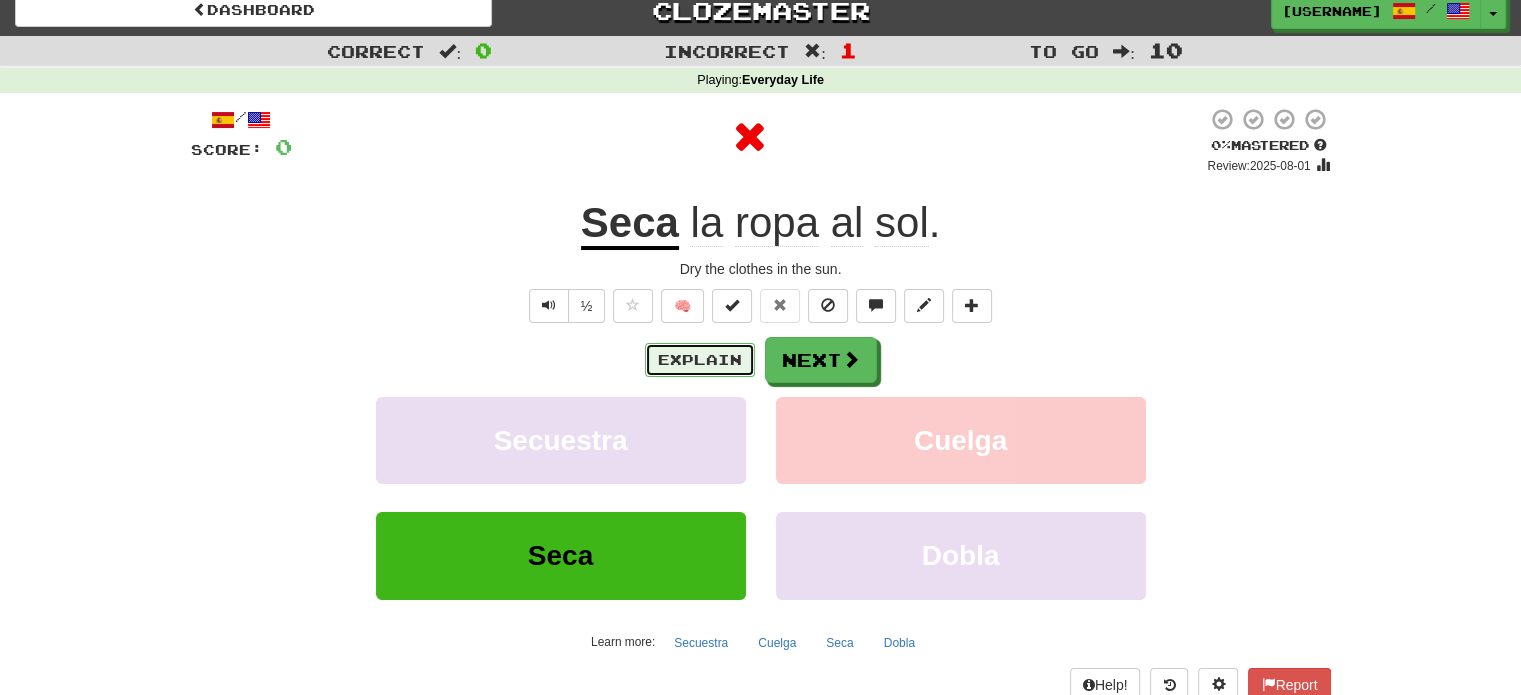click on "Explain" at bounding box center [700, 360] 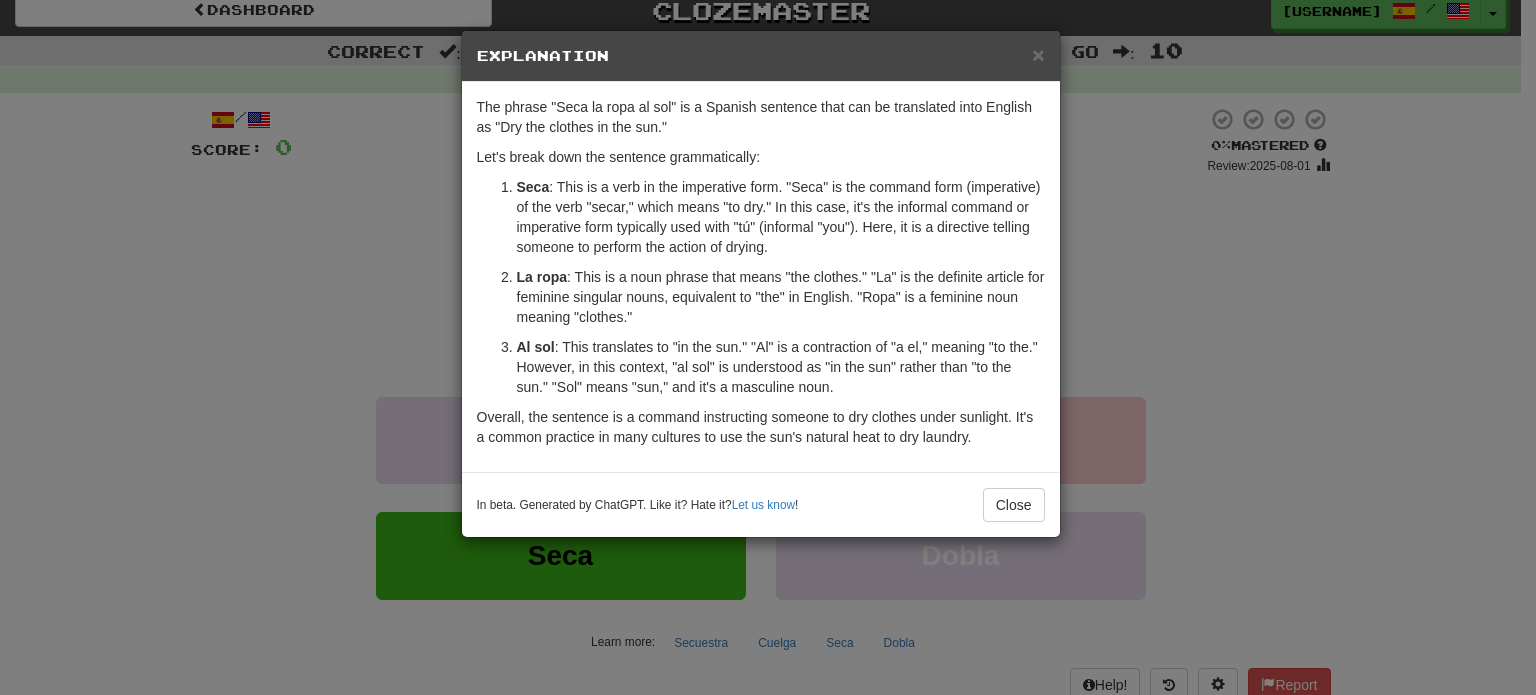 click on "× Explanation The phrase "Seca la ropa al sol" is a Spanish sentence that can be translated into English as "Dry the clothes in the sun."
Let's break down the sentence grammatically:
Seca : This is a verb in the imperative form. "Seca" is the command form (imperative) of the verb "secar," which means "to dry." In this case, it's the informal command or imperative form typically used with "tú" (informal "you"). Here, it is a directive telling someone to perform the action of drying.
La ropa : This is a noun phrase that means "the clothes." "La" is the definite article for feminine singular nouns, equivalent to "the" in English. "Ropa" is a feminine noun meaning "clothes."
Al sol : This translates to "in the sun." "Al" is a contraction of "a el," meaning "to the." However, in this context, "al sol" is understood as "in the sun" rather than "to the sun." "Sol" means "sun," and it's a masculine noun.
In beta. Generated by ChatGPT. Like it? Hate it?  Let us know ! Close" at bounding box center [768, 347] 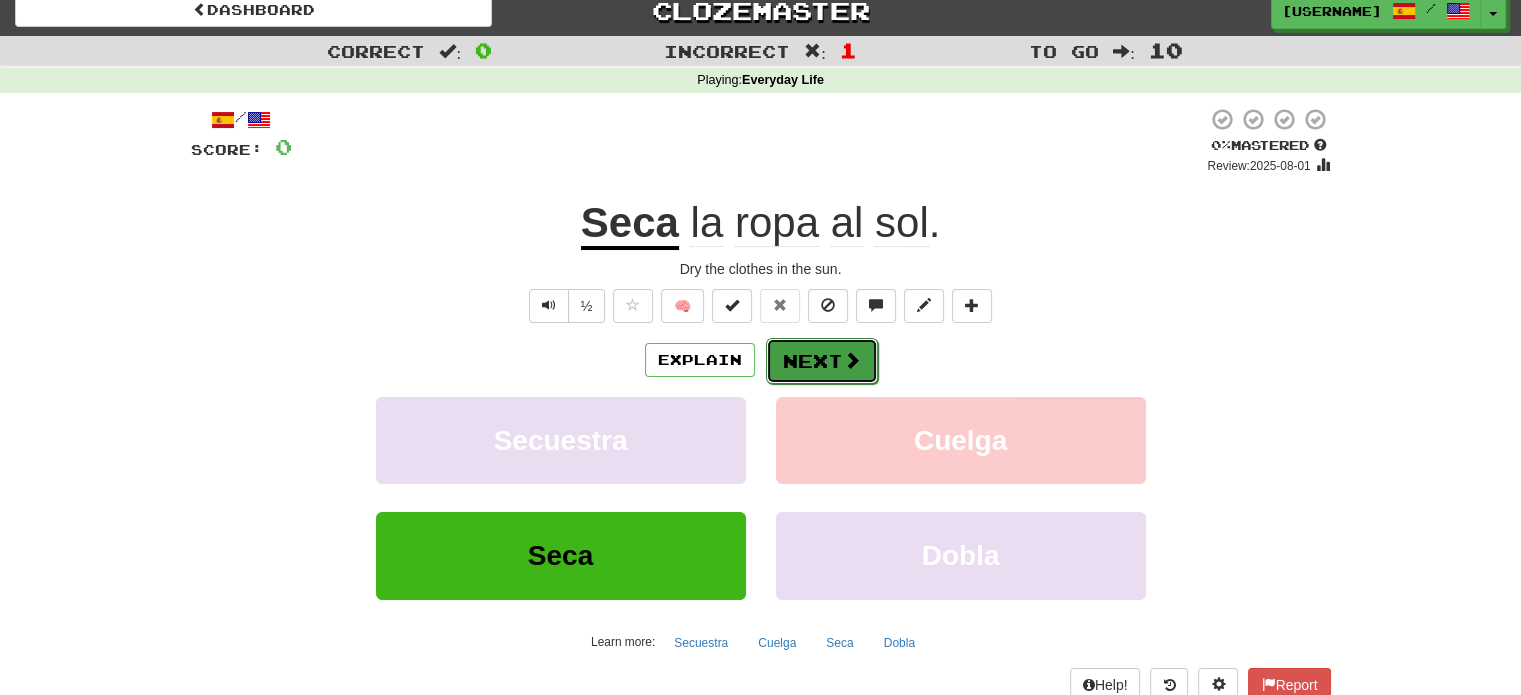 click on "Next" at bounding box center [822, 361] 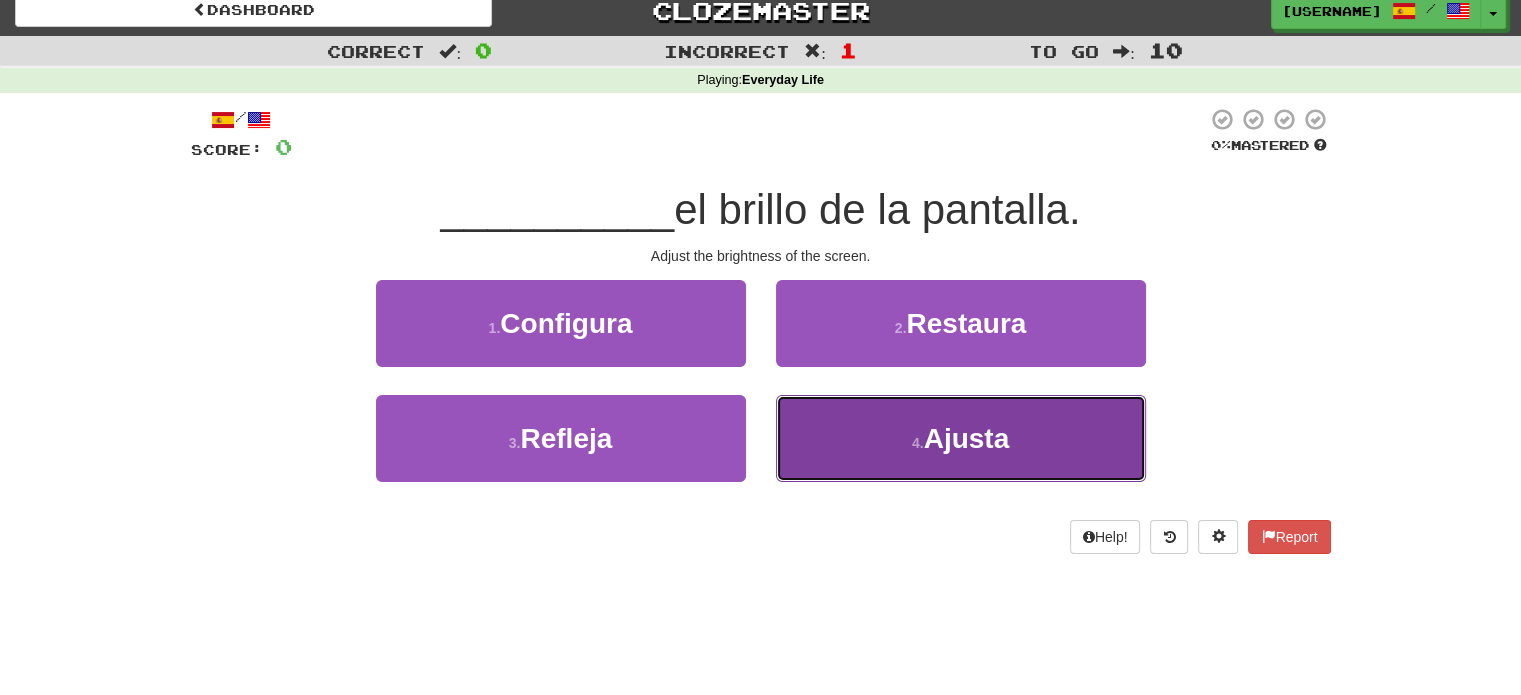 click on "4 .  Ajusta" at bounding box center (961, 438) 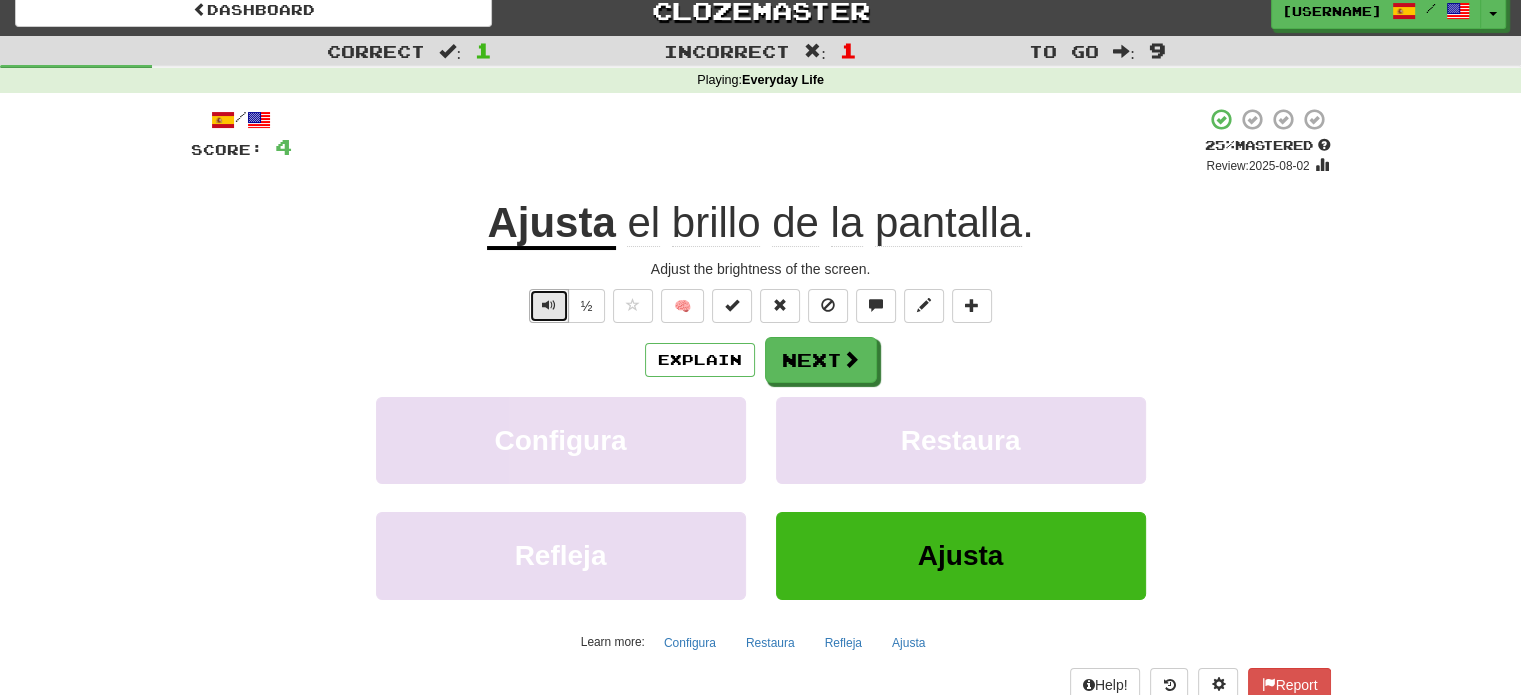 click at bounding box center [549, 305] 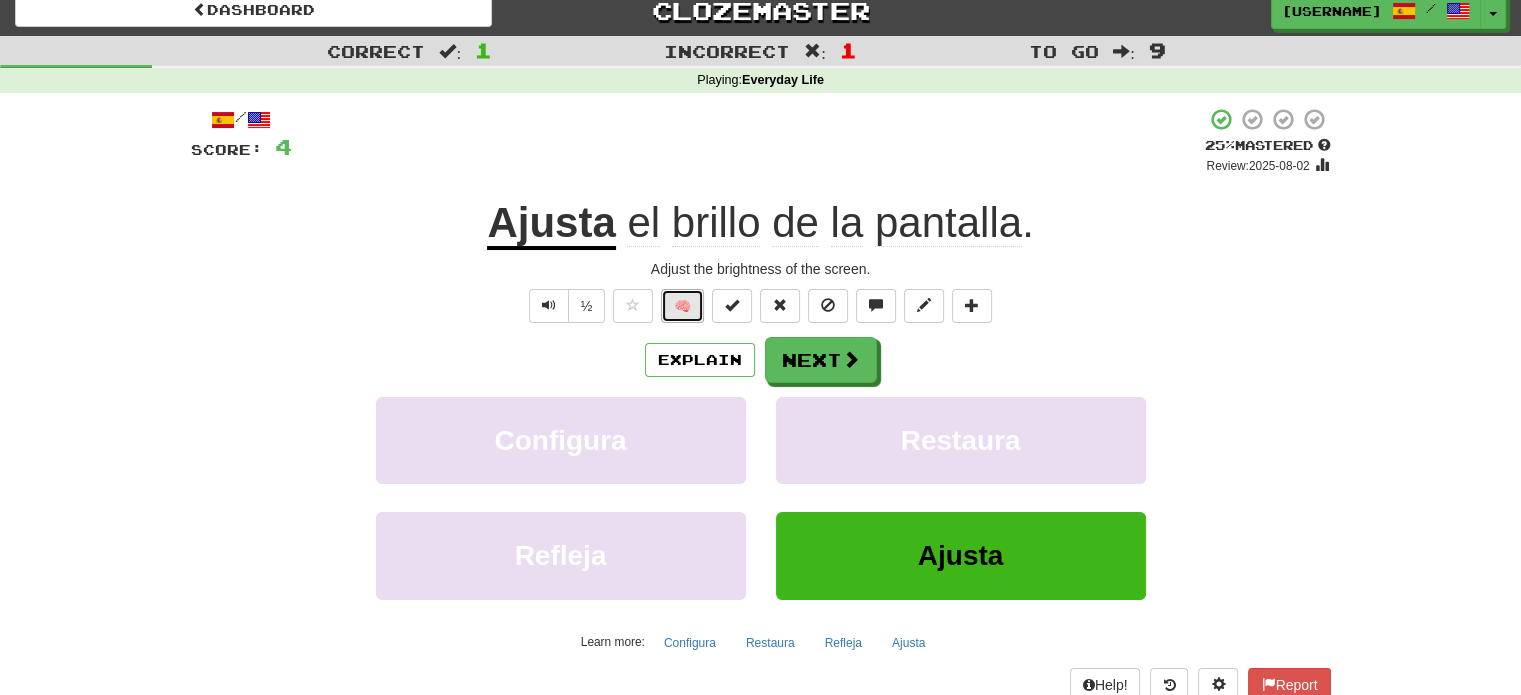 click on "🧠" at bounding box center [682, 306] 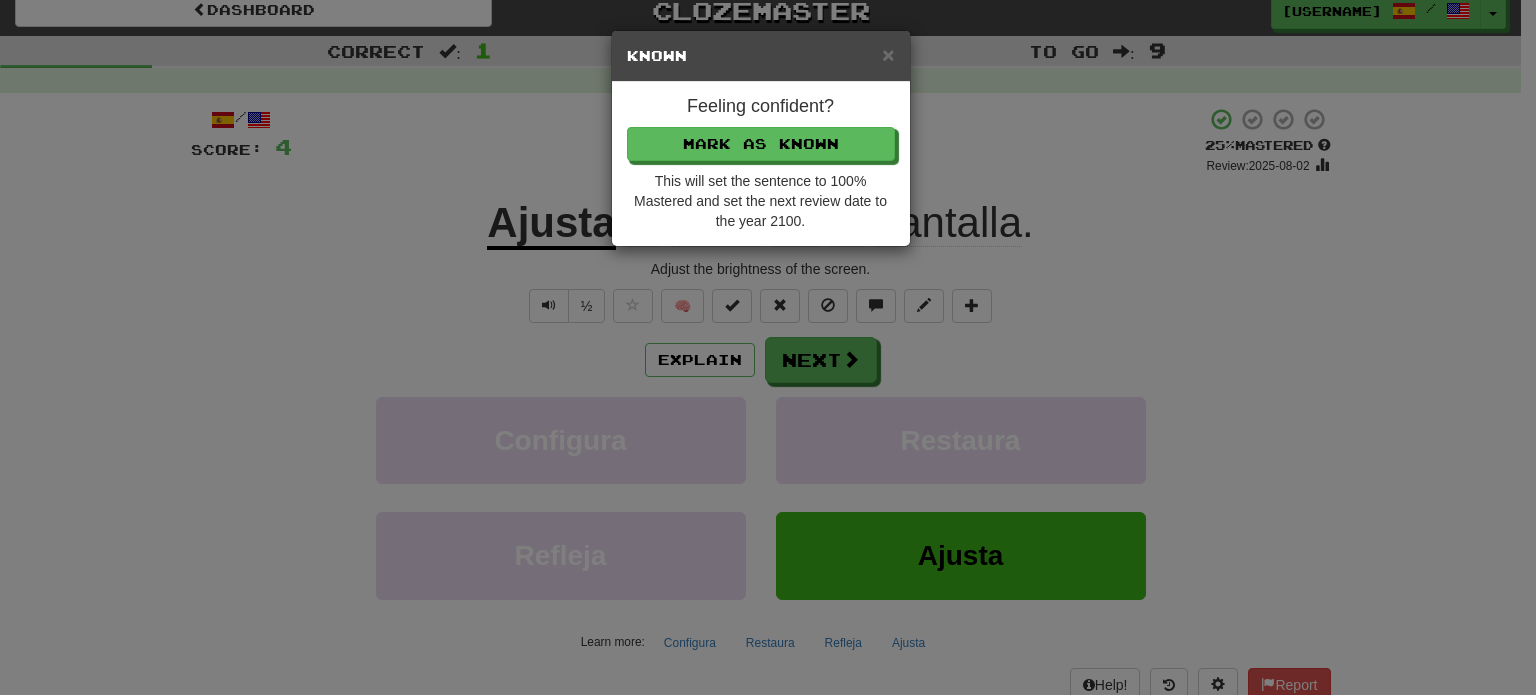click on "× Known Feeling confident? Mark as Known This will set the sentence to 100% Mastered and set the next review date to the year 2100." at bounding box center [768, 347] 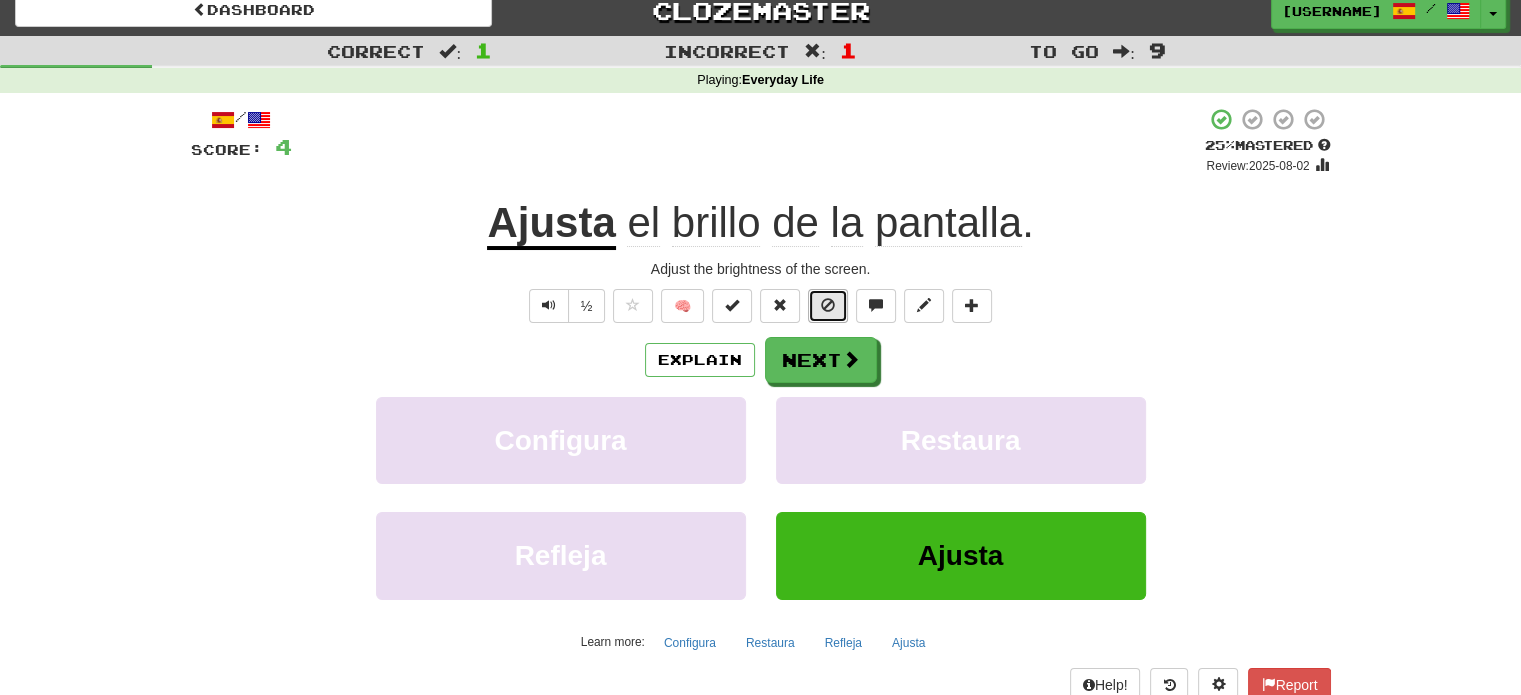 click at bounding box center [828, 305] 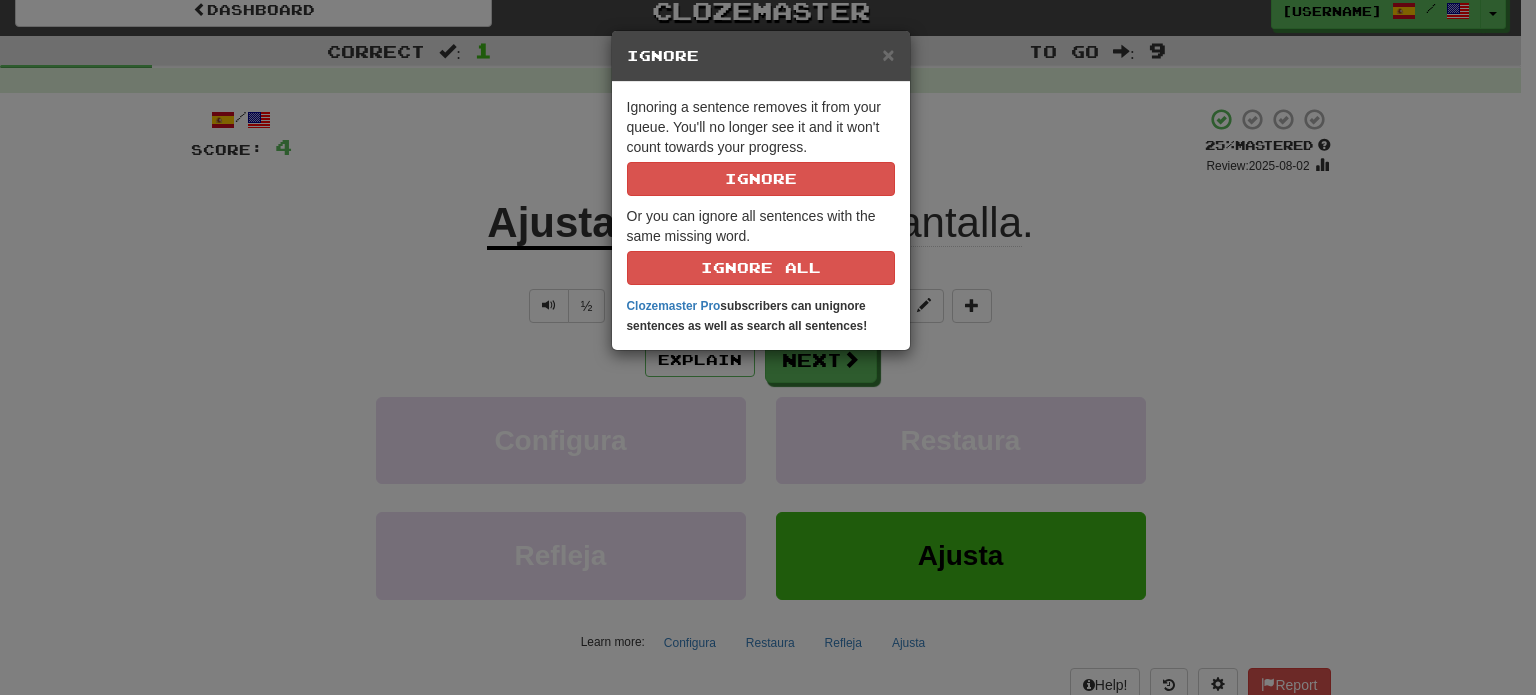 click on "Ignore" at bounding box center [761, 56] 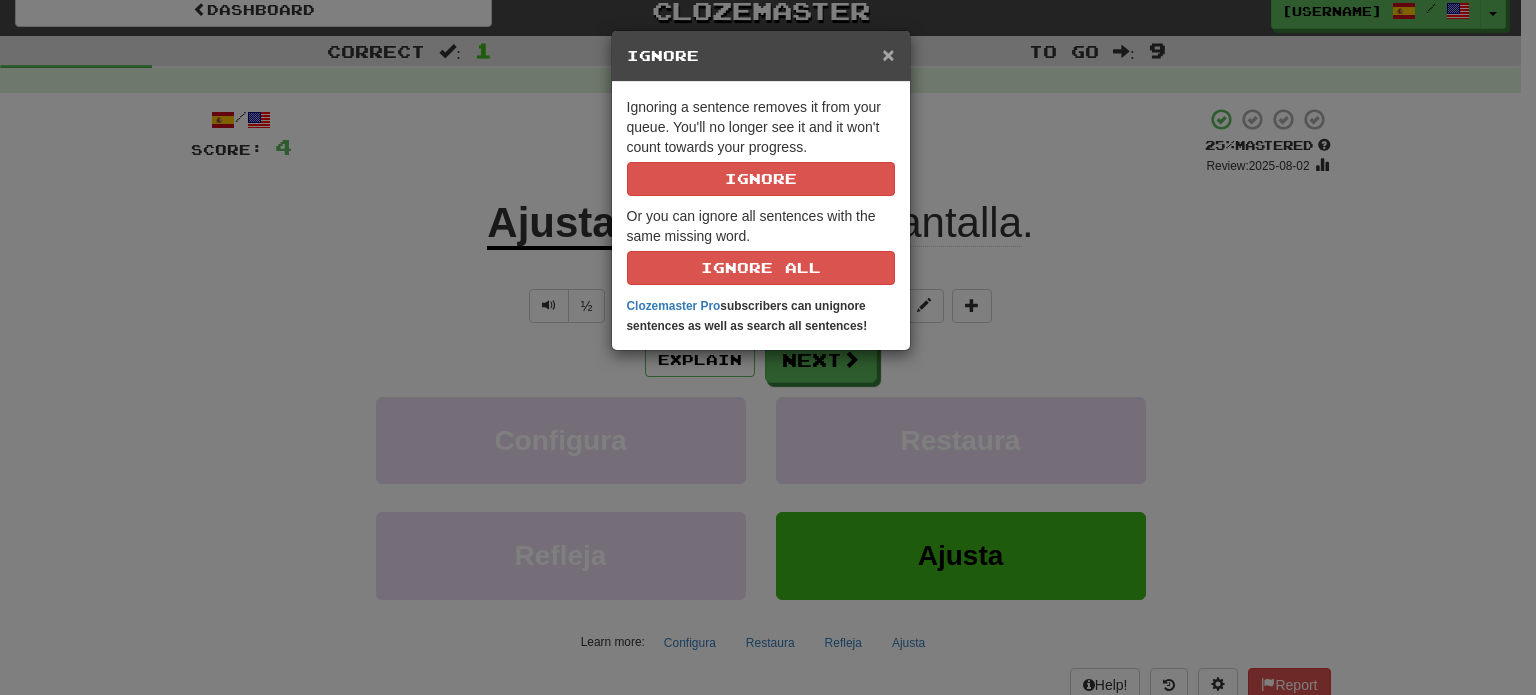 click on "×" at bounding box center [888, 54] 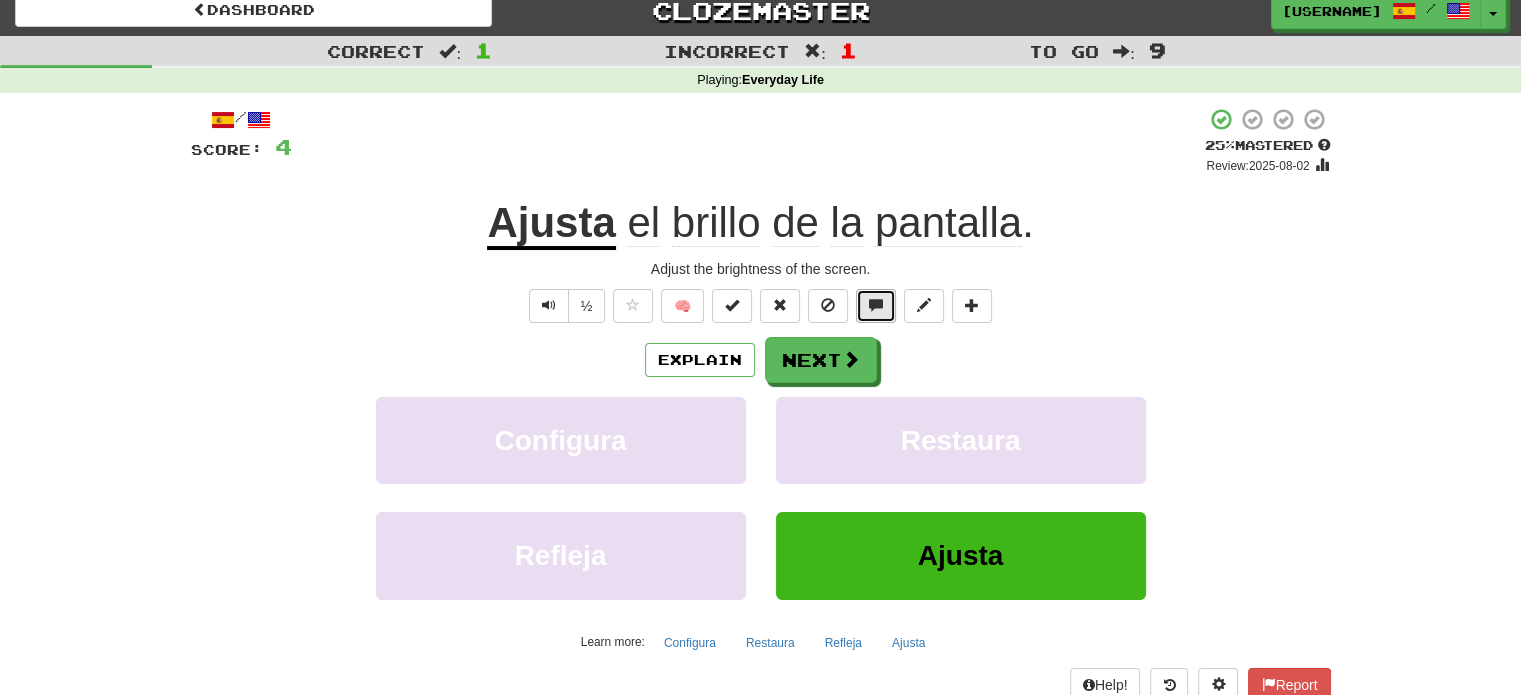 click at bounding box center [876, 306] 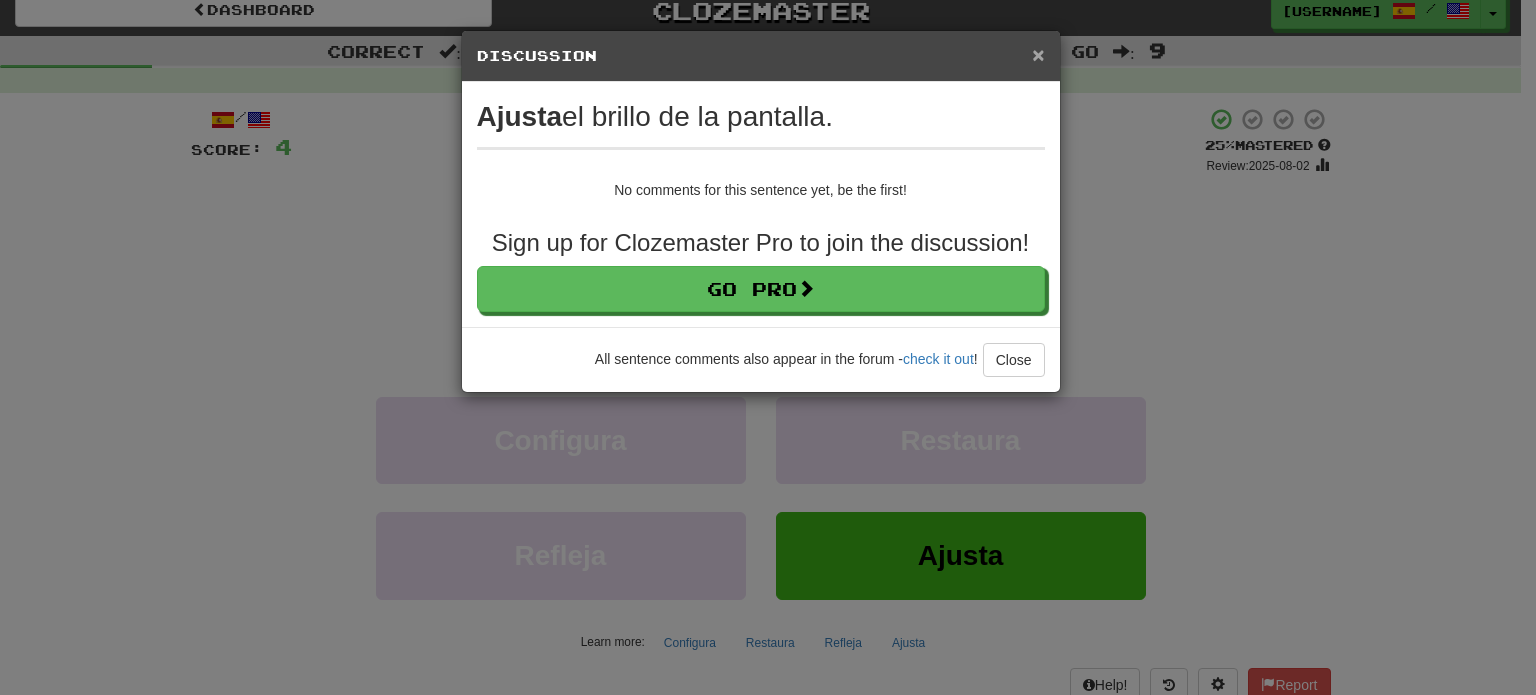 drag, startPoint x: 1039, startPoint y: 56, endPoint x: 1071, endPoint y: 103, distance: 56.859474 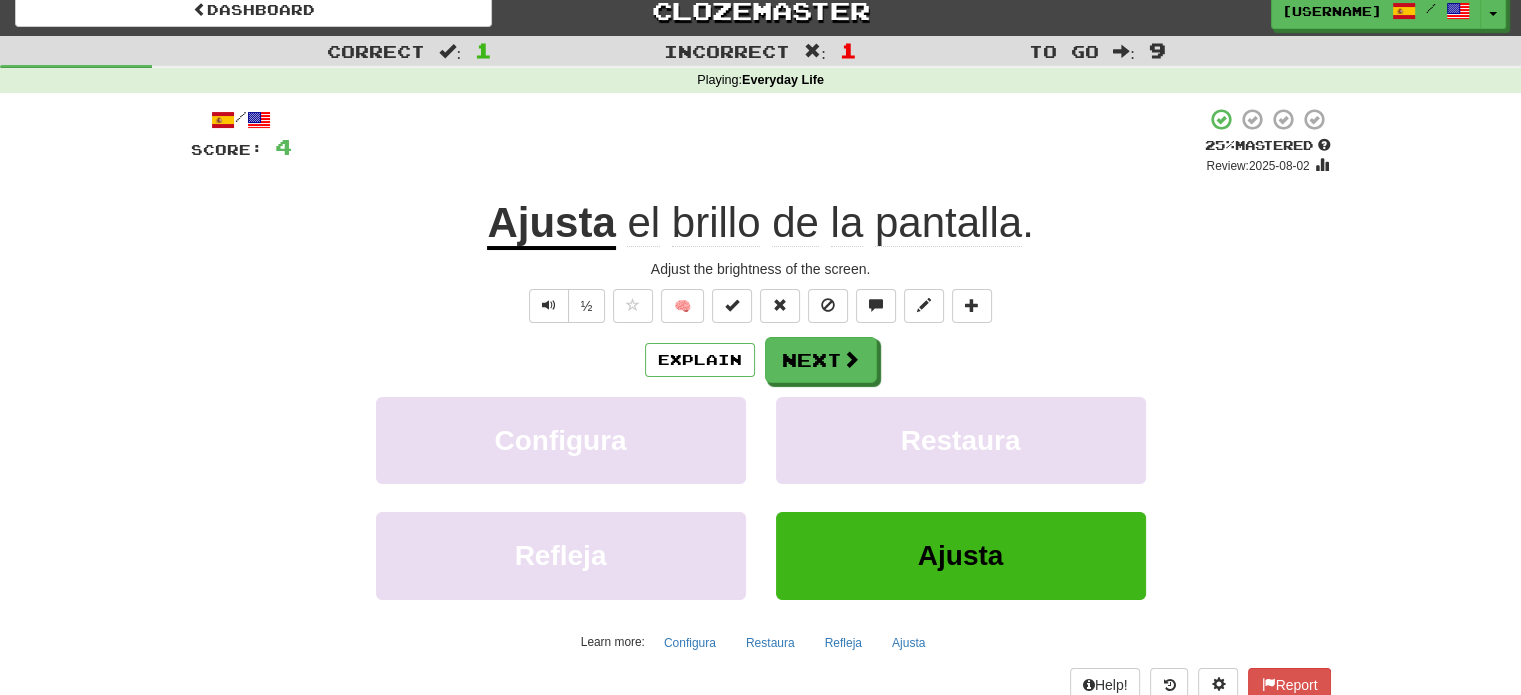 click on "pantalla" at bounding box center [948, 223] 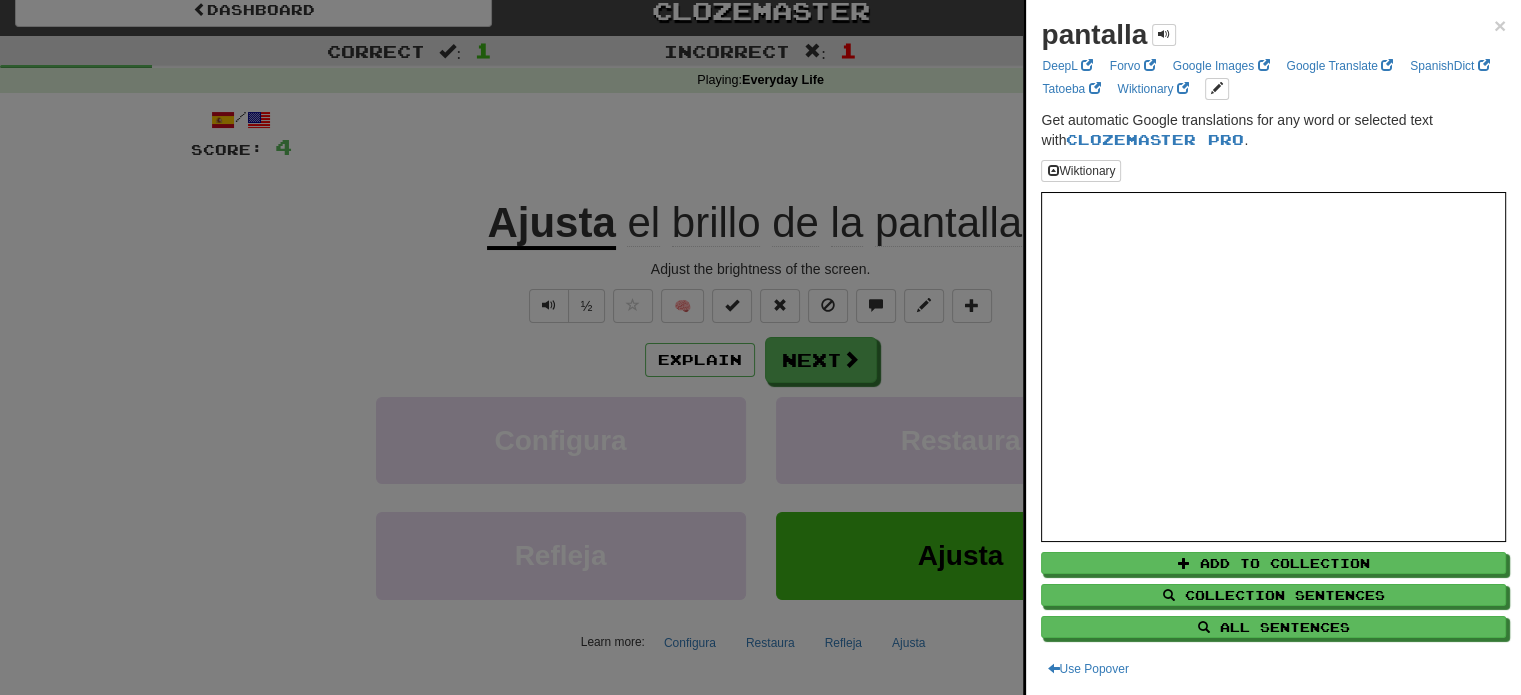 click at bounding box center [760, 347] 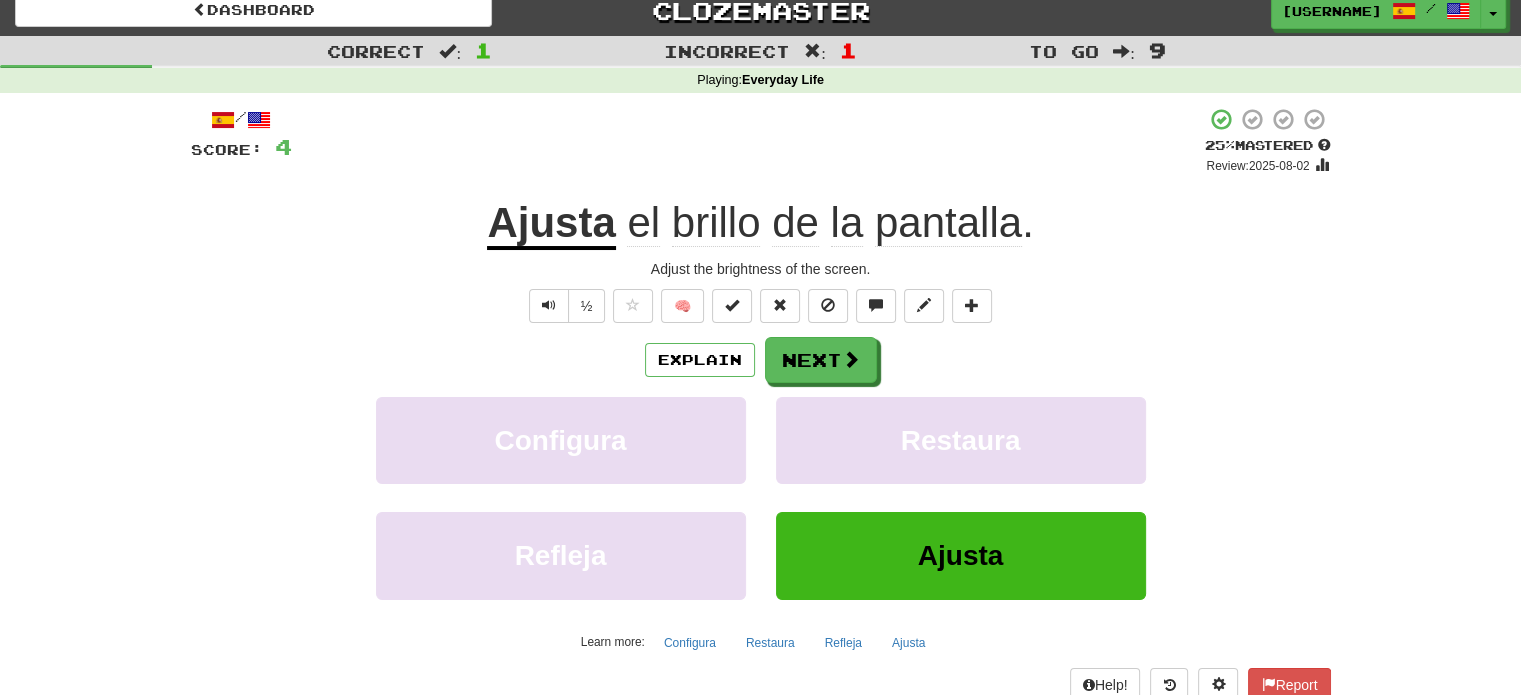 scroll, scrollTop: 0, scrollLeft: 0, axis: both 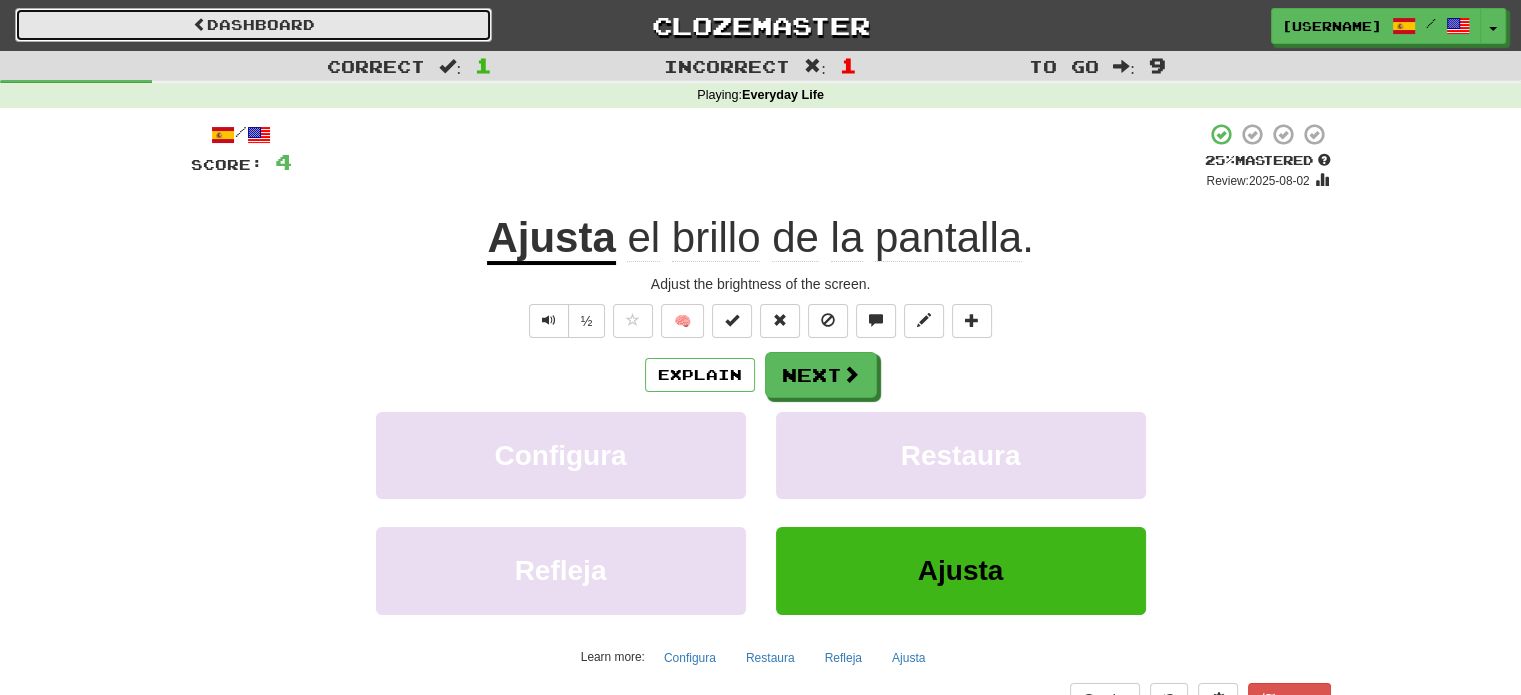 click on "Dashboard" at bounding box center [253, 25] 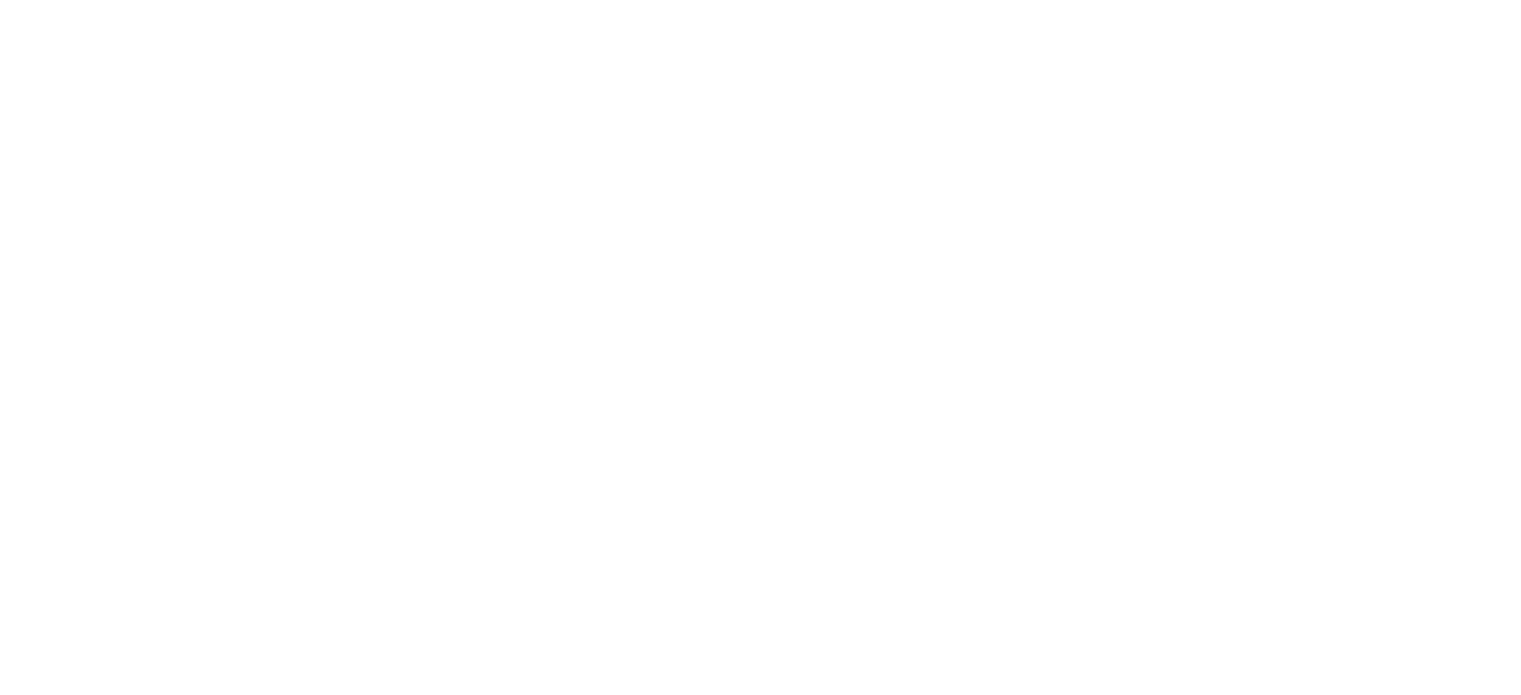 scroll, scrollTop: 0, scrollLeft: 0, axis: both 